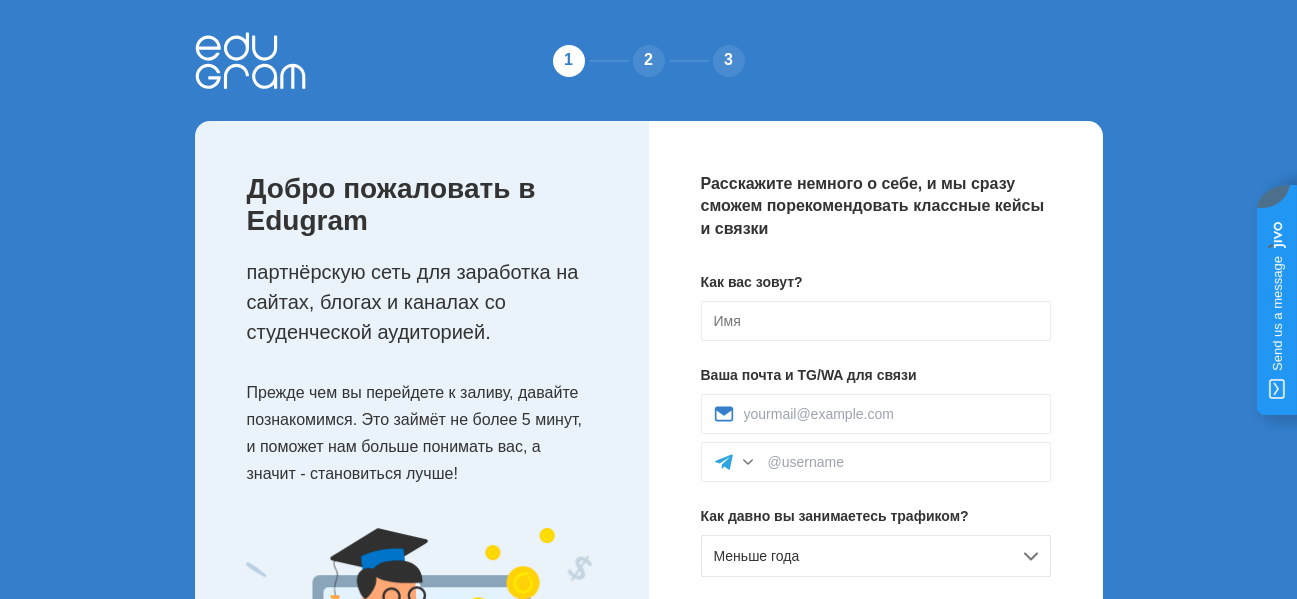 scroll, scrollTop: 0, scrollLeft: 0, axis: both 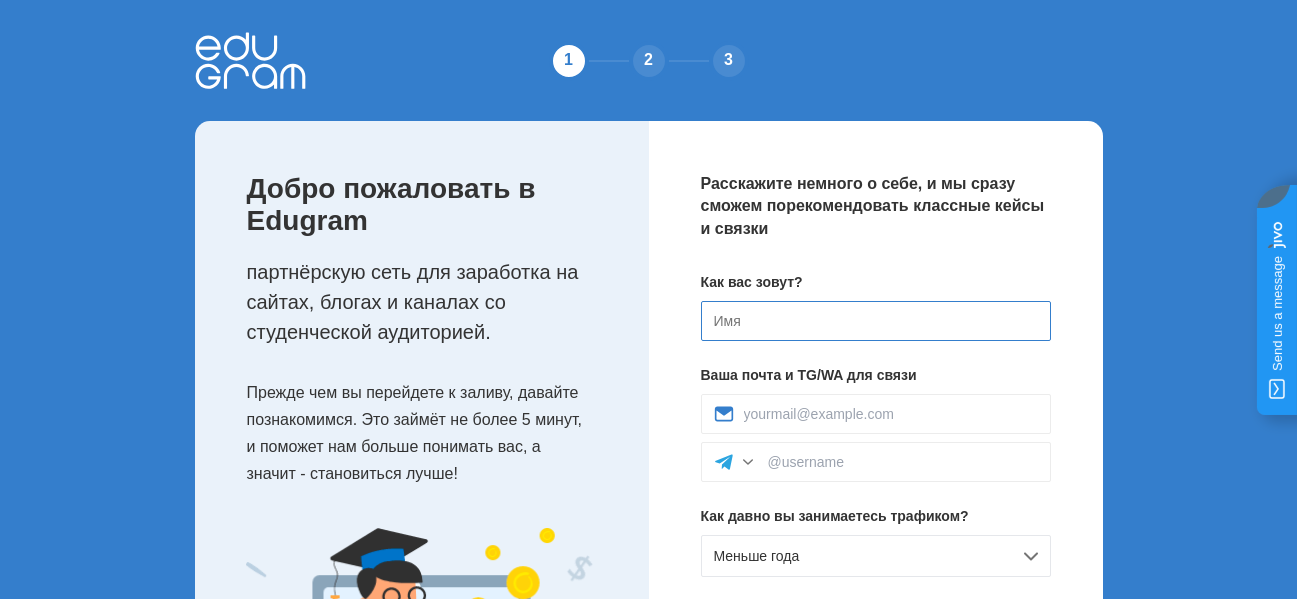 click at bounding box center (876, 321) 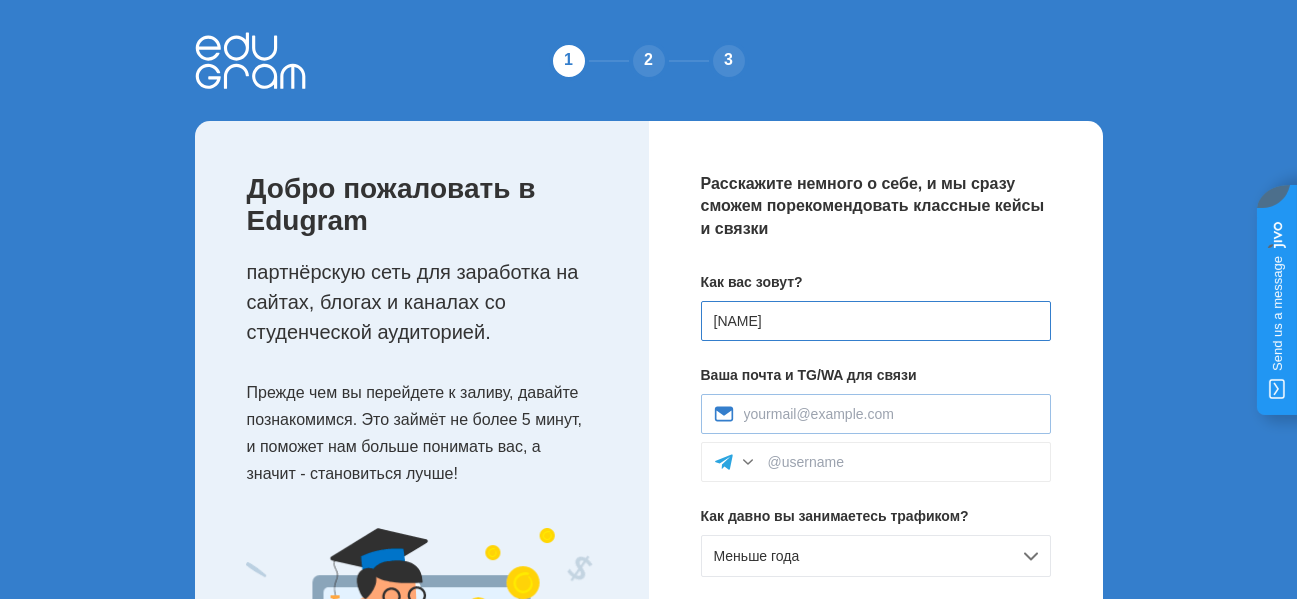 type on "[LAST]" 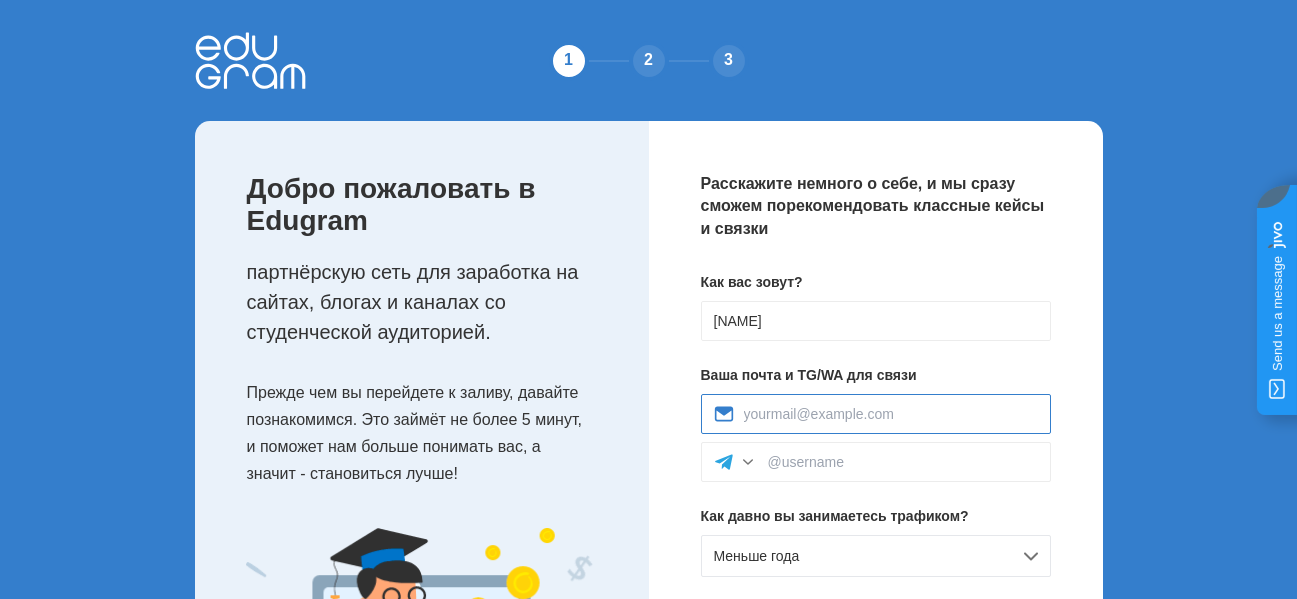 click at bounding box center (891, 414) 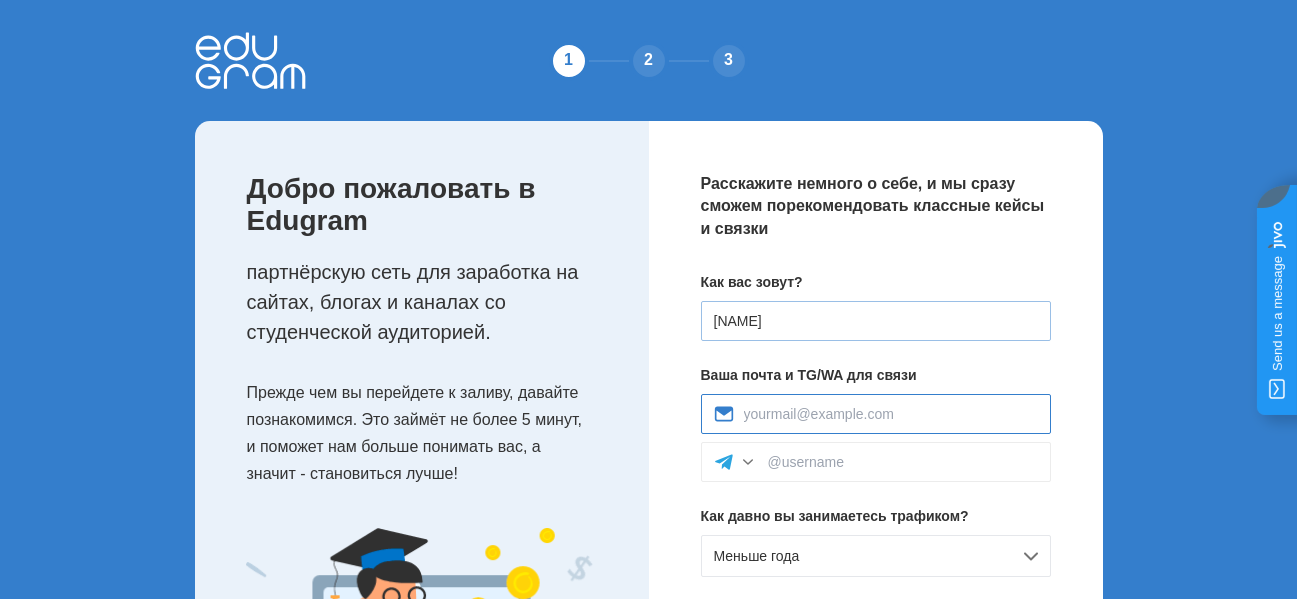 type on "o89914475@gmail.com" 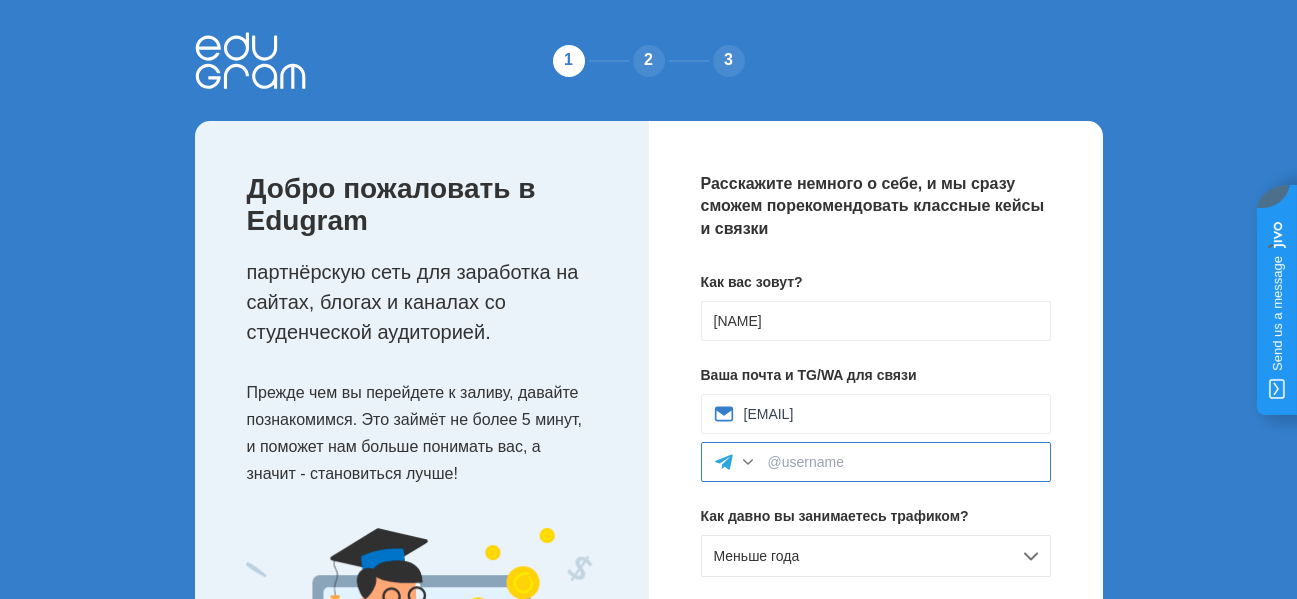 click at bounding box center [903, 462] 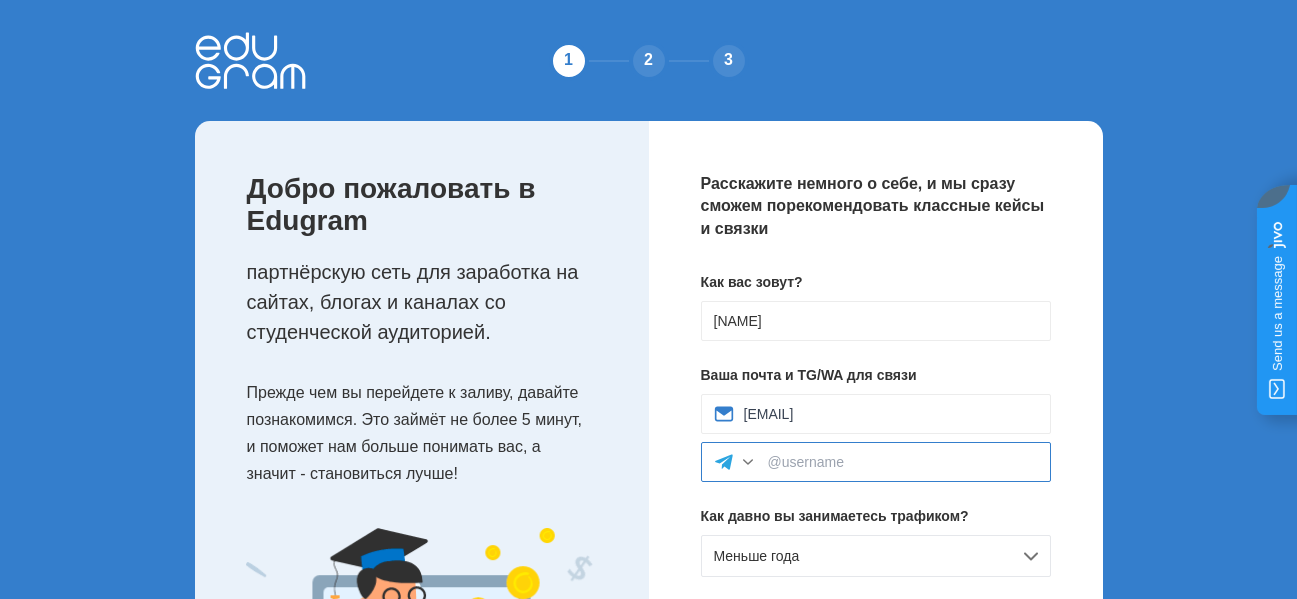 paste on "@gafuol" 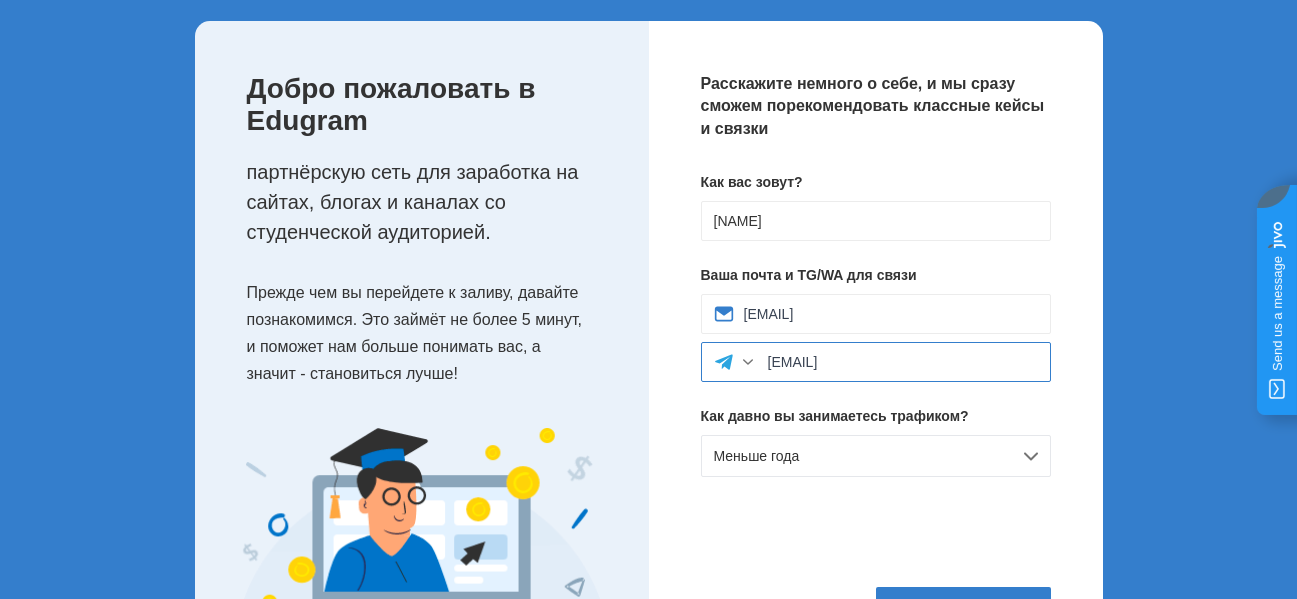 scroll, scrollTop: 200, scrollLeft: 0, axis: vertical 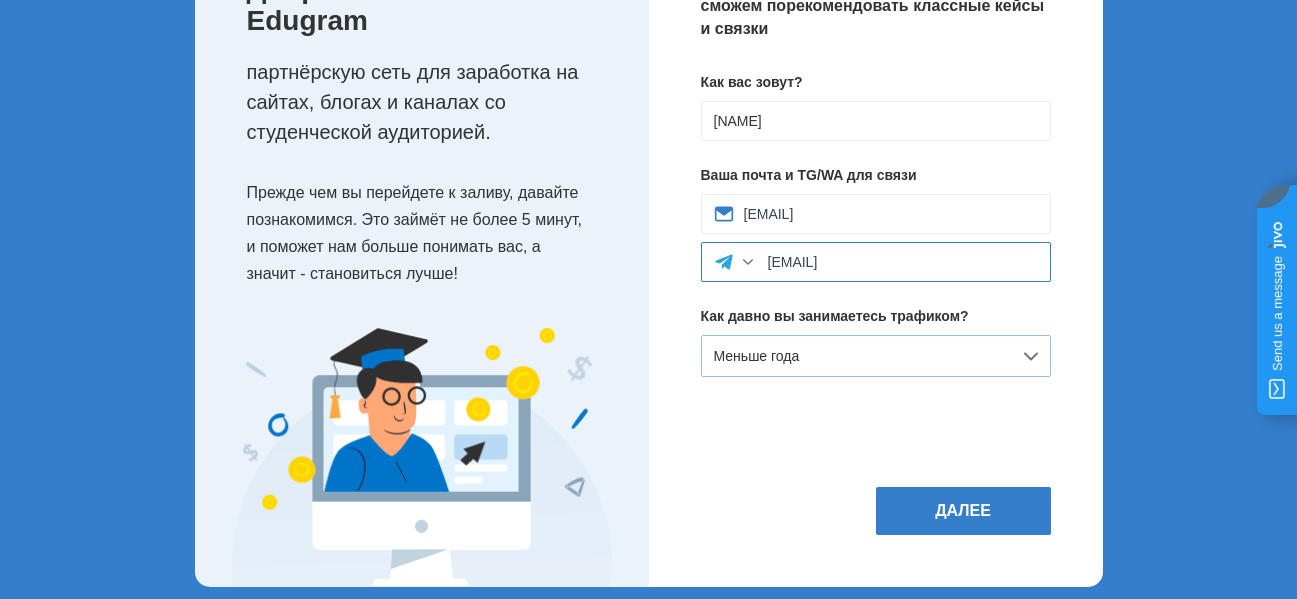 type on "@gafuol" 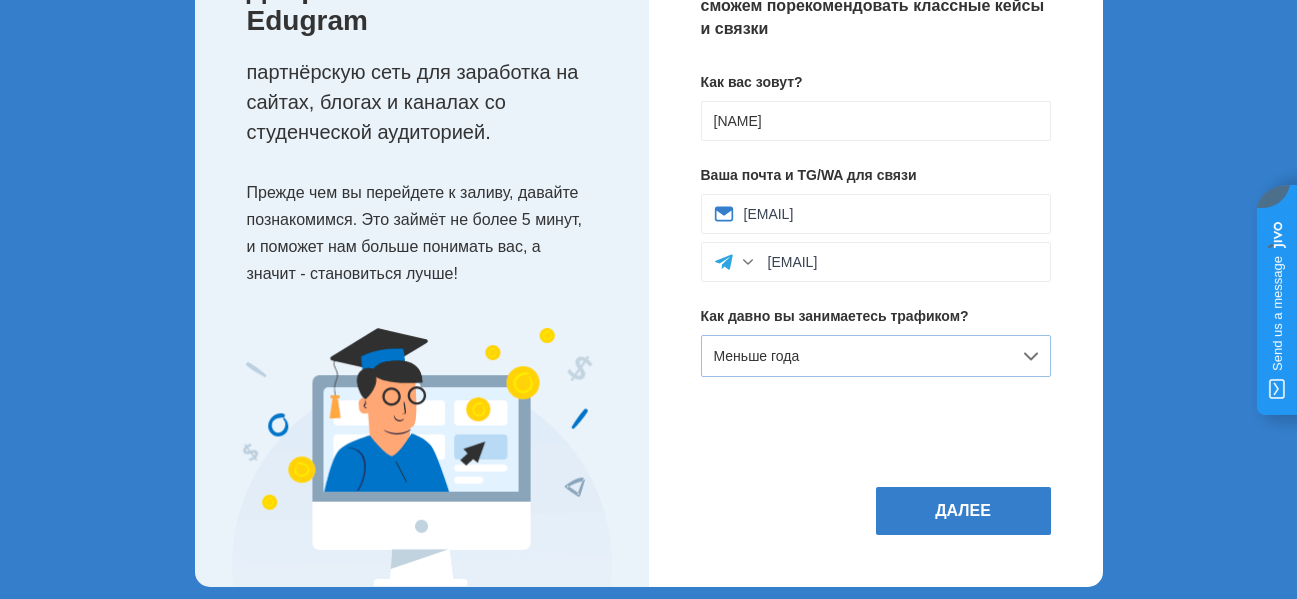 click on "Меньше года" at bounding box center (876, 356) 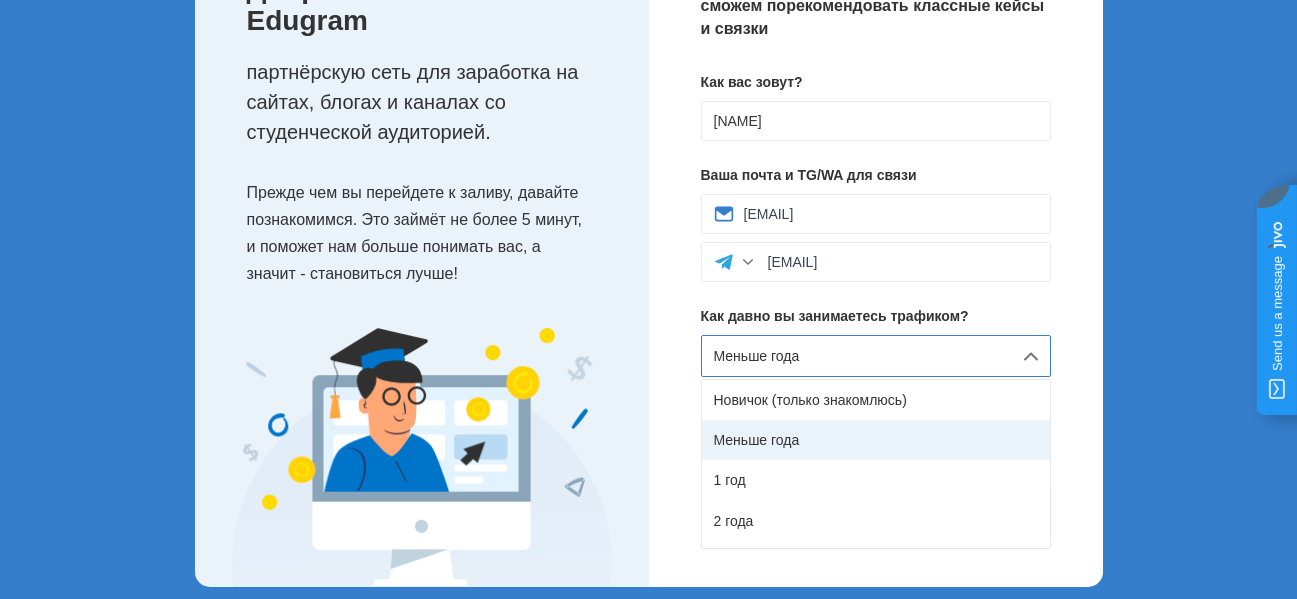 click on "Меньше года" at bounding box center (876, 440) 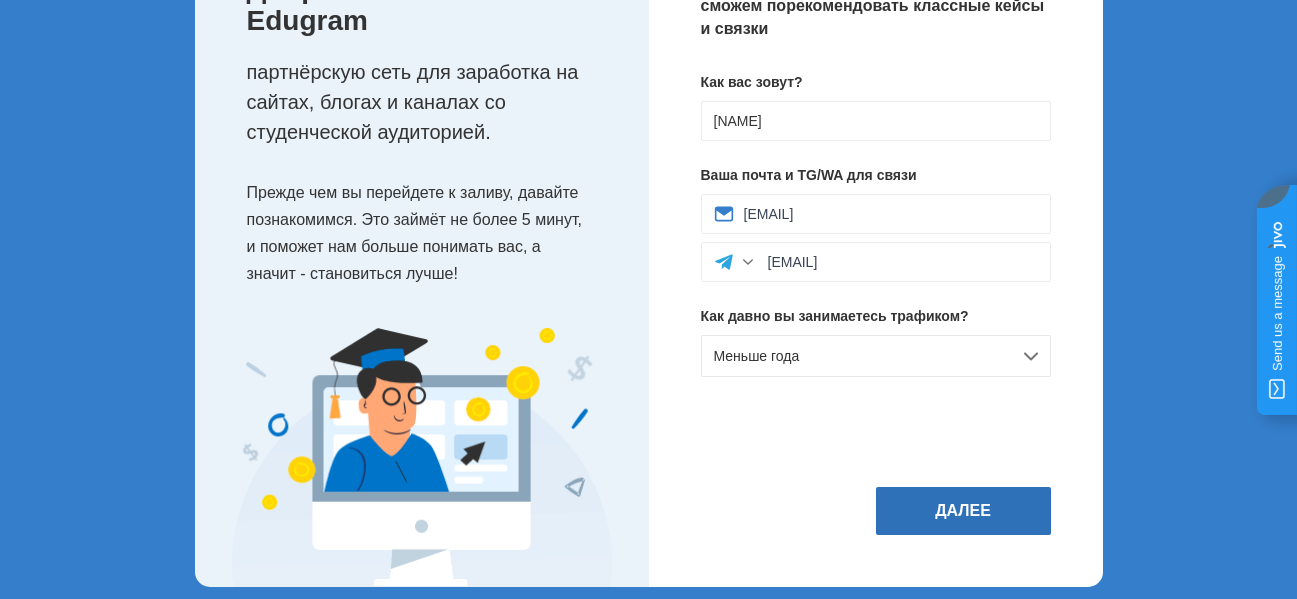 click on "Далее" at bounding box center [963, 511] 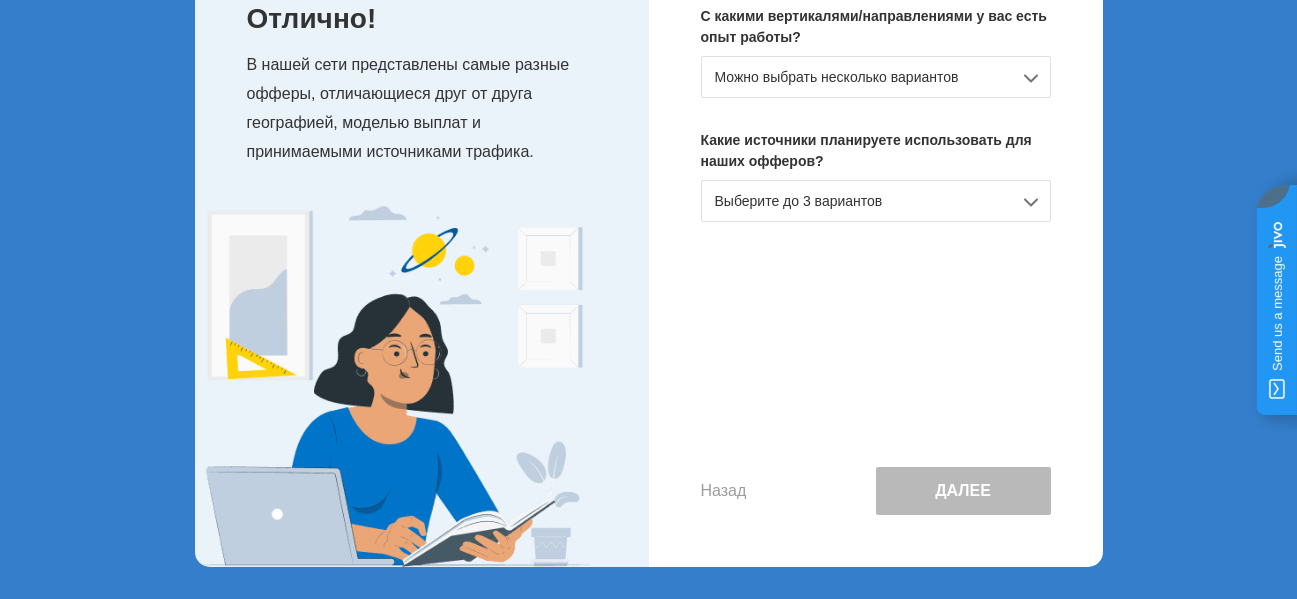 scroll, scrollTop: 0, scrollLeft: 0, axis: both 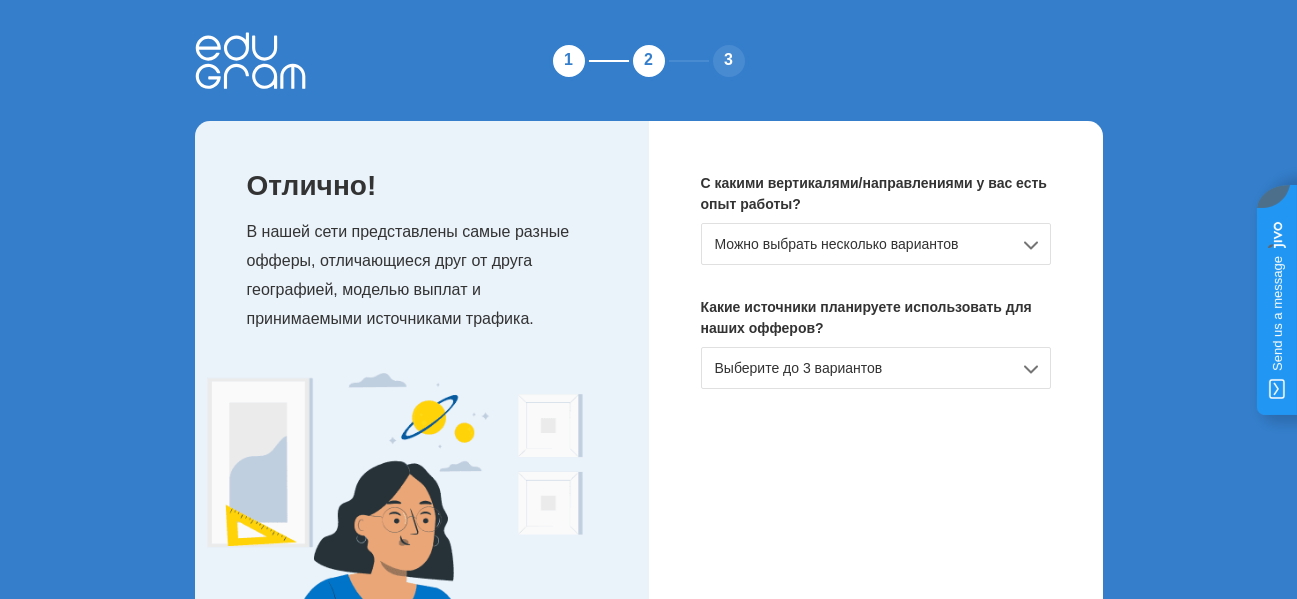 click on "Можно выбрать несколько вариантов" at bounding box center [876, 244] 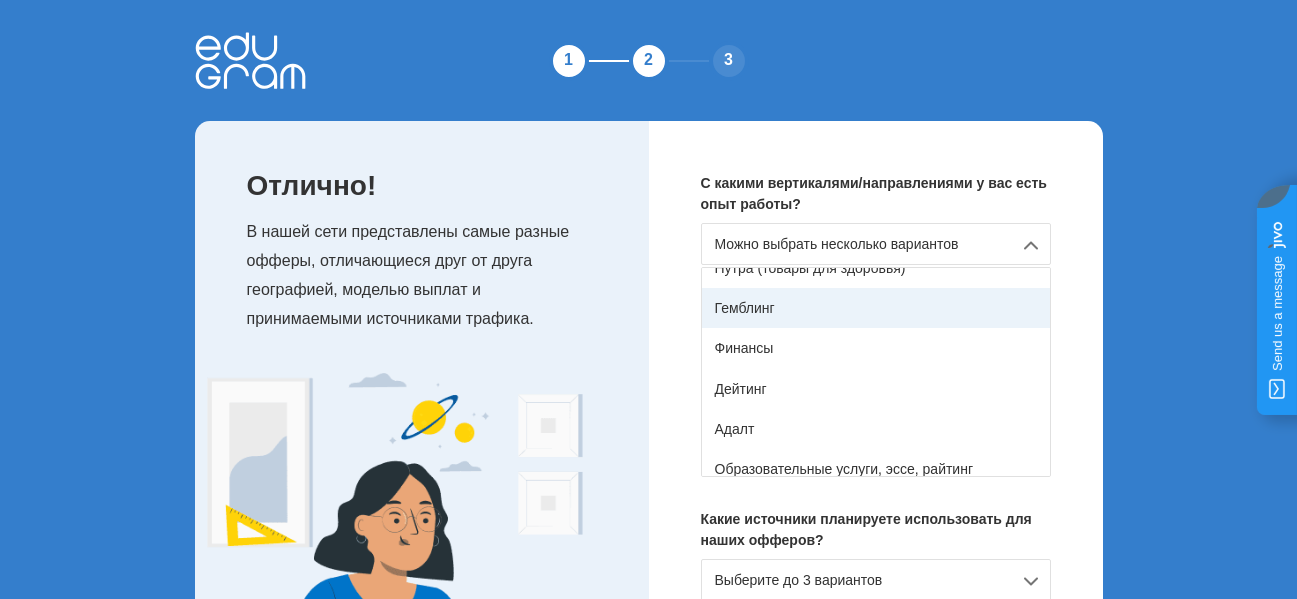 scroll, scrollTop: 200, scrollLeft: 0, axis: vertical 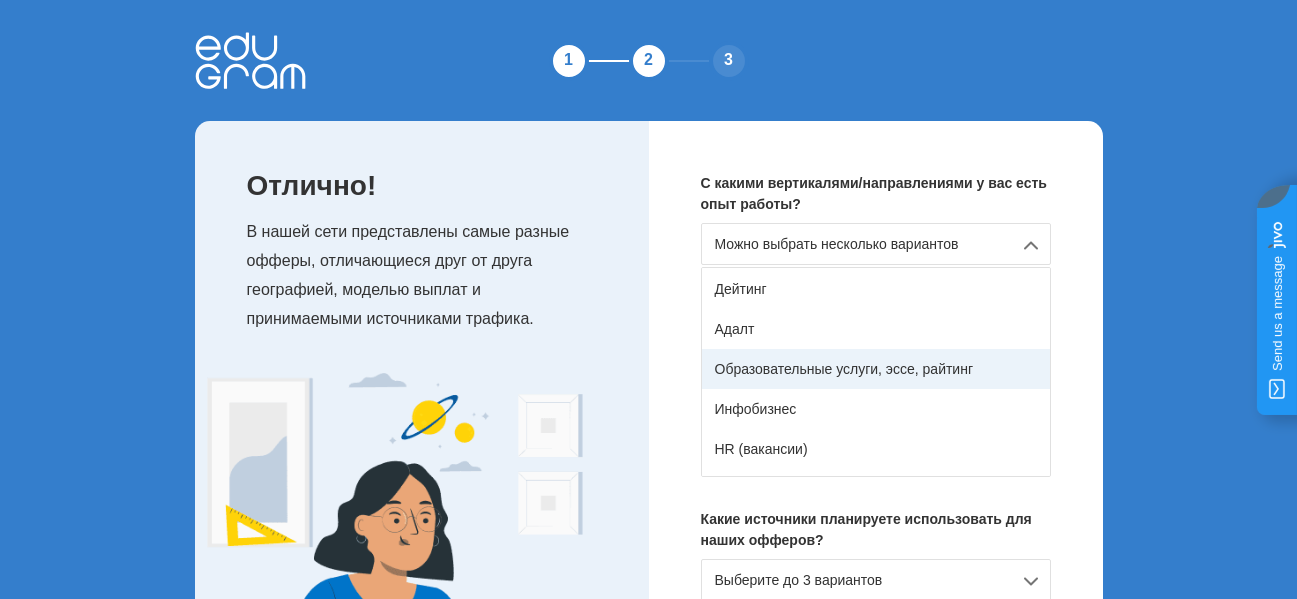 click on "Образовательные услуги, эссе, райтинг" at bounding box center [876, 369] 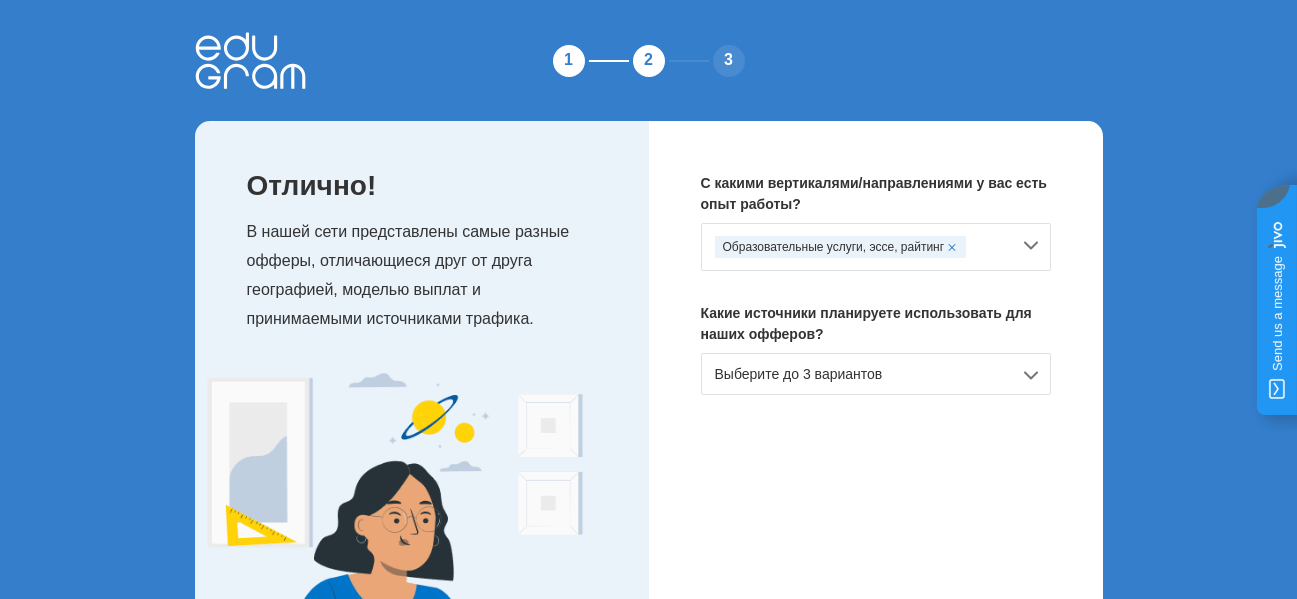 click on "Выберите до 3 вариантов" at bounding box center (876, 374) 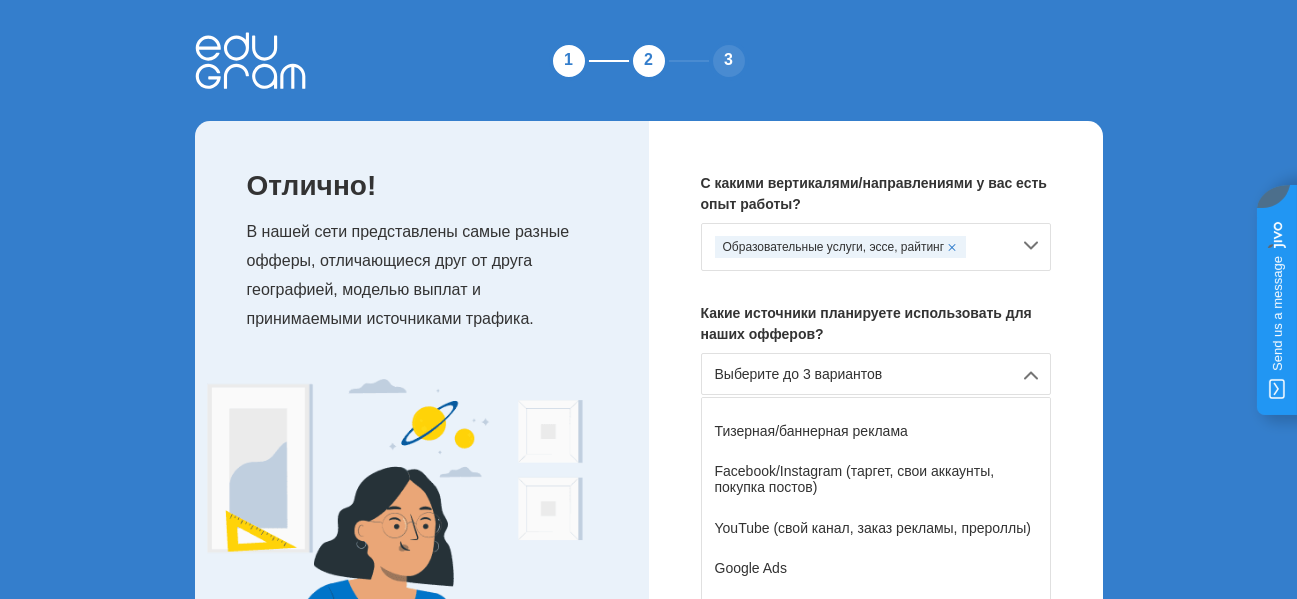 scroll, scrollTop: 100, scrollLeft: 0, axis: vertical 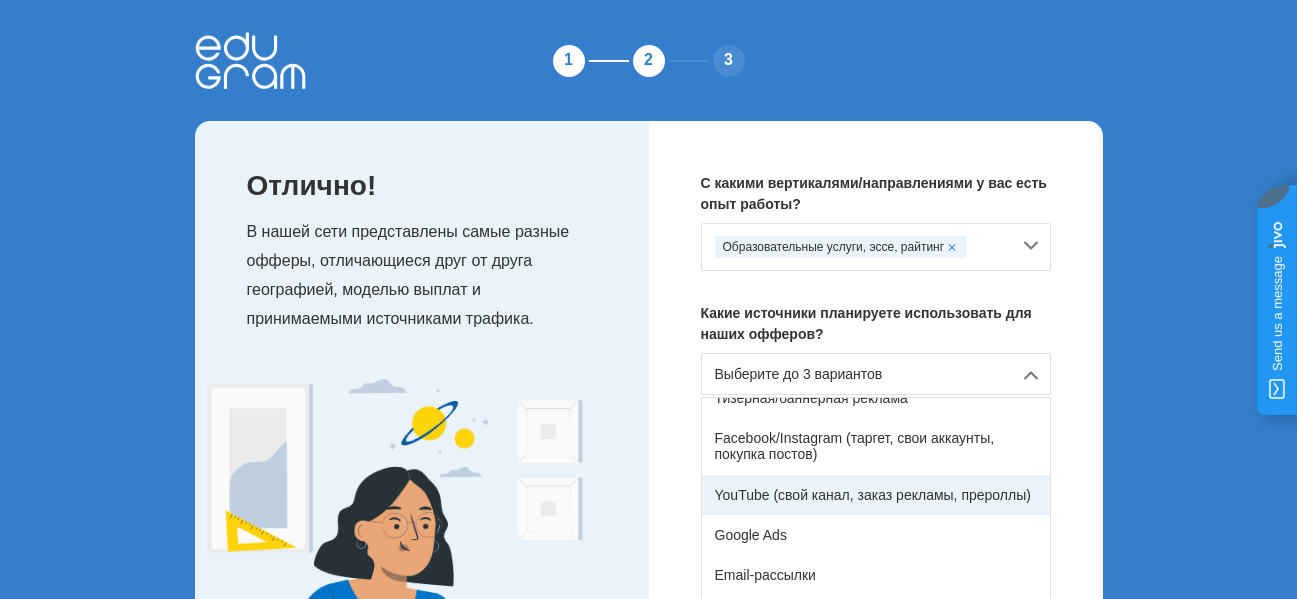 click on "YouTube (свой канал, заказ рекламы, прероллы)" at bounding box center [876, 495] 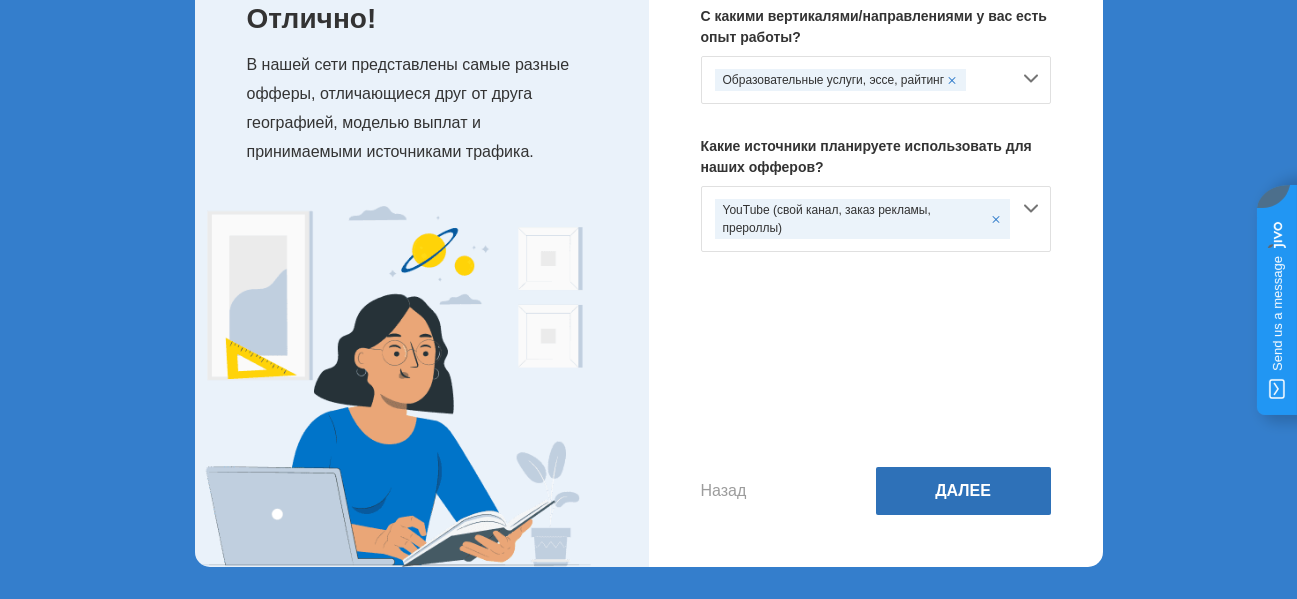 click on "Далее" at bounding box center [963, 491] 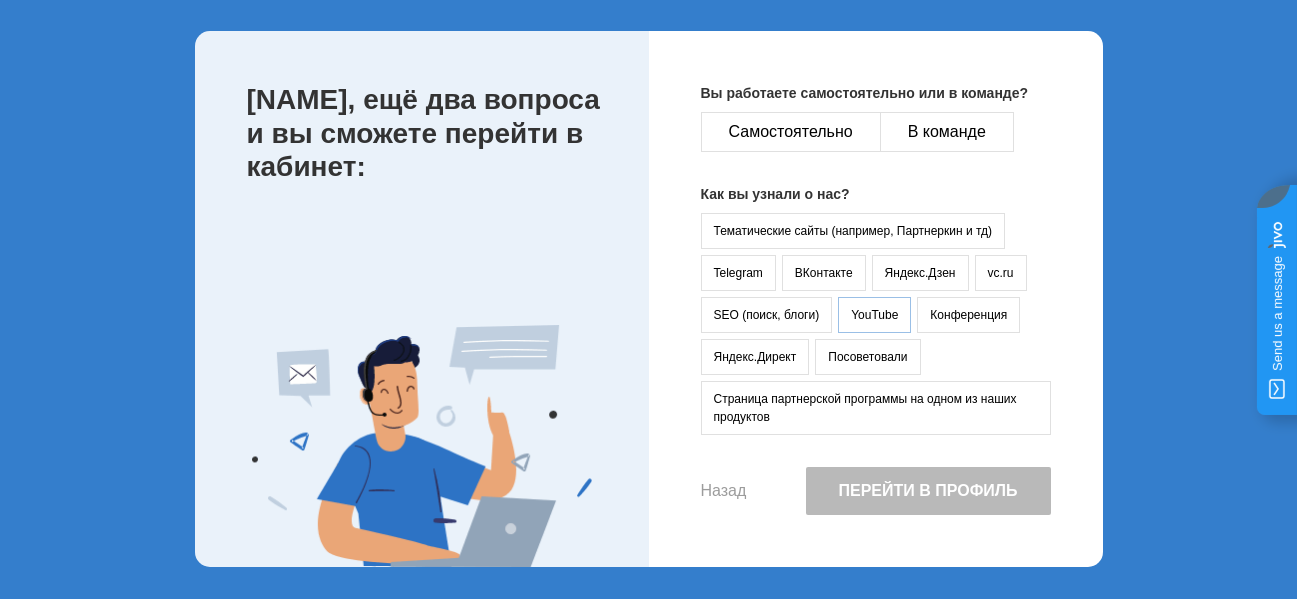 click on "YouTube" at bounding box center [874, 315] 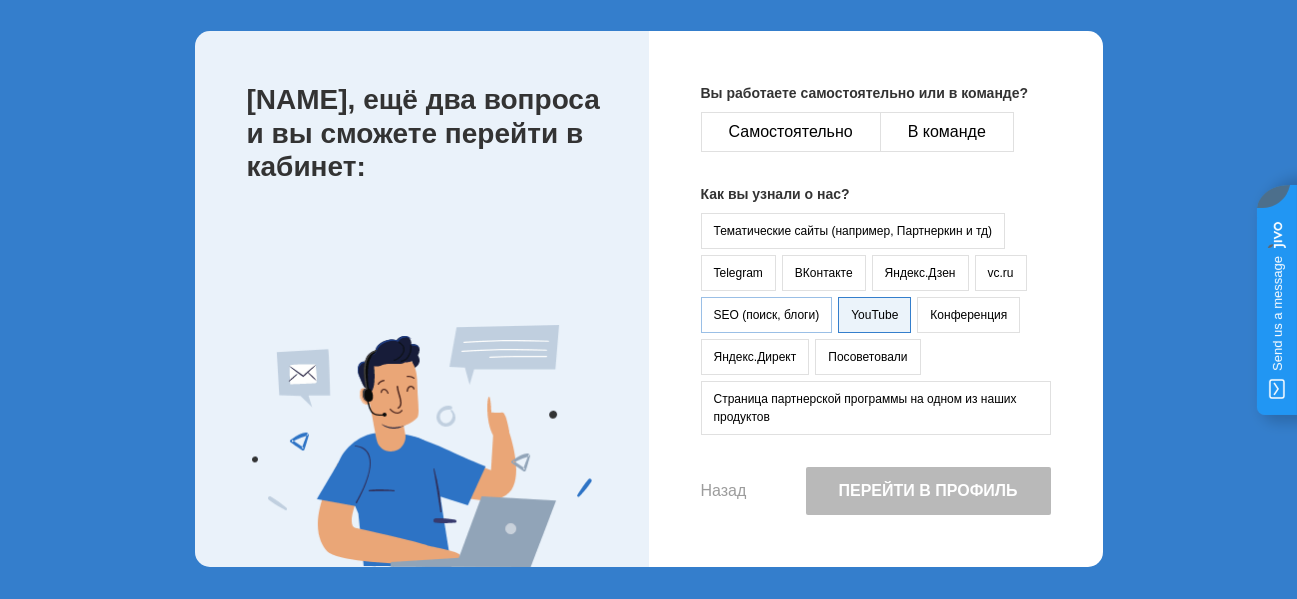 click on "SEO (поиск, блоги)" at bounding box center (767, 315) 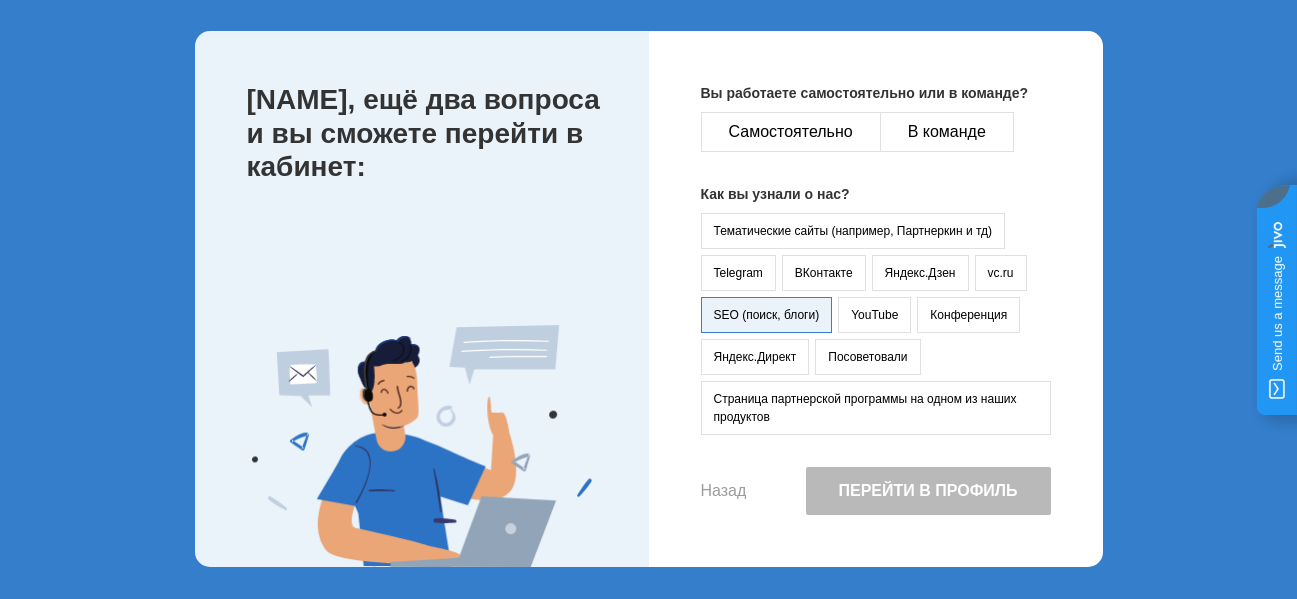 click on "Перейти в профиль" at bounding box center [928, 491] 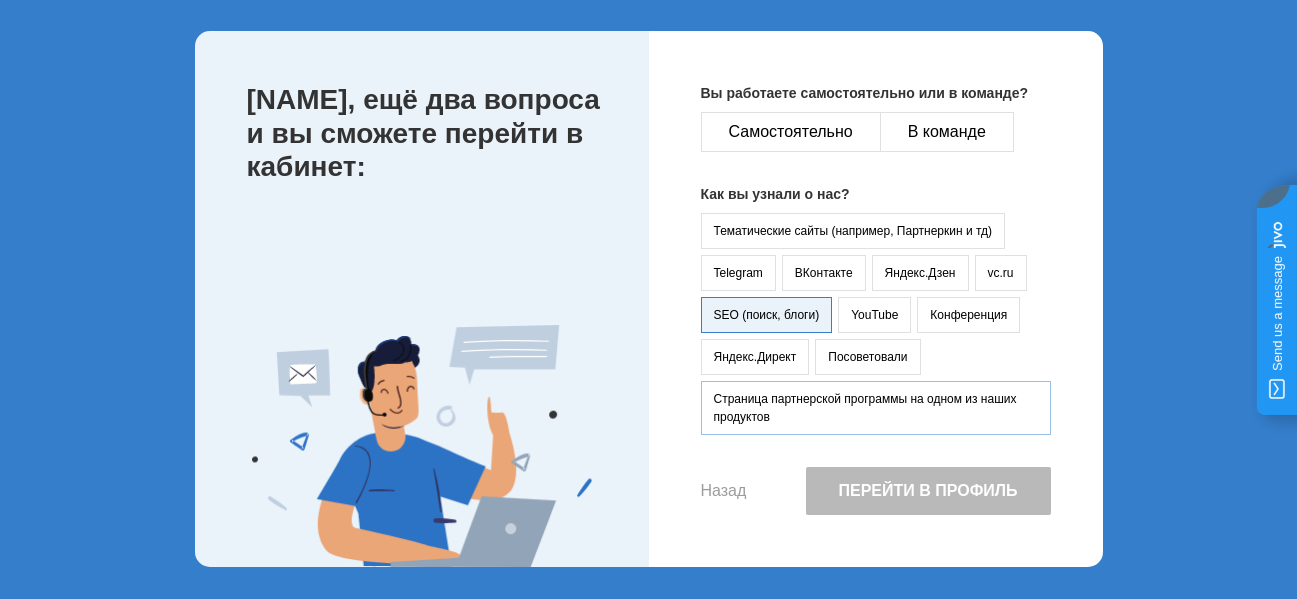 click on "Страница партнерской программы на одном из наших продуктов" at bounding box center (876, 408) 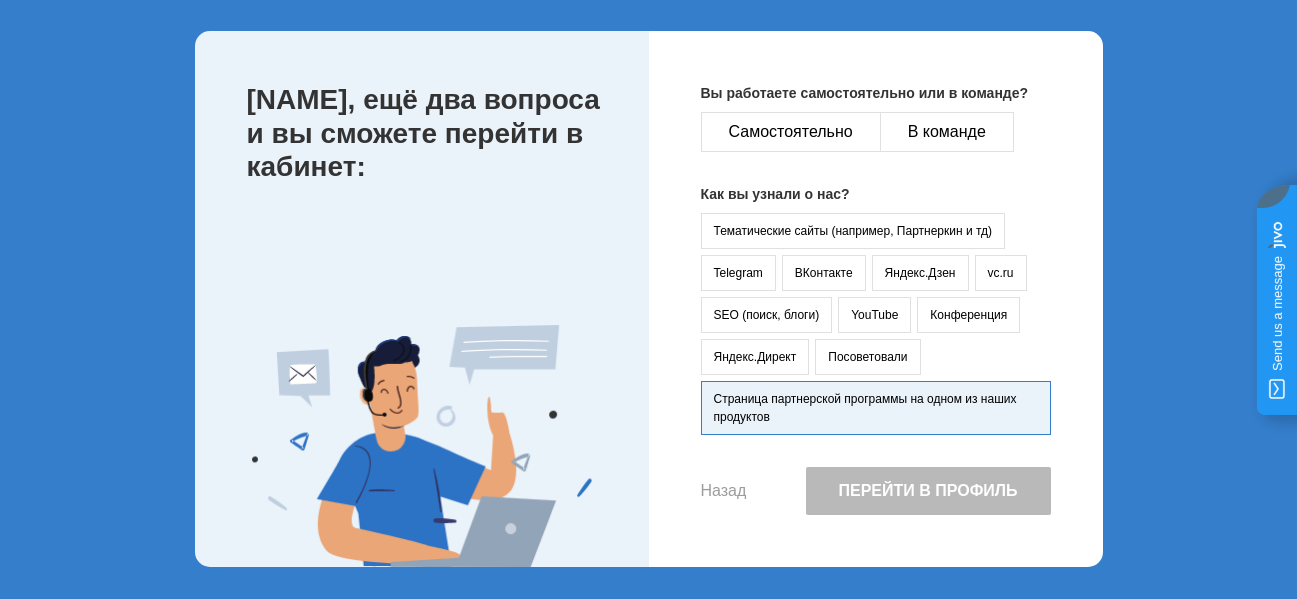 click on "Перейти в профиль" at bounding box center (928, 491) 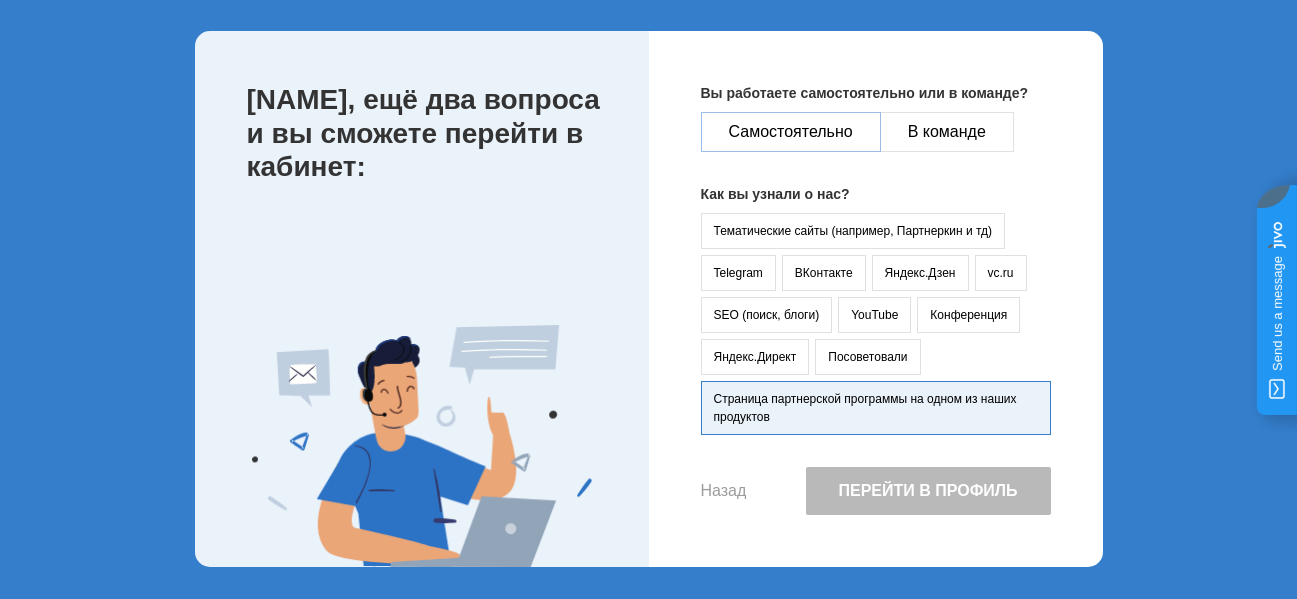 click on "Самостоятельно" at bounding box center [791, 132] 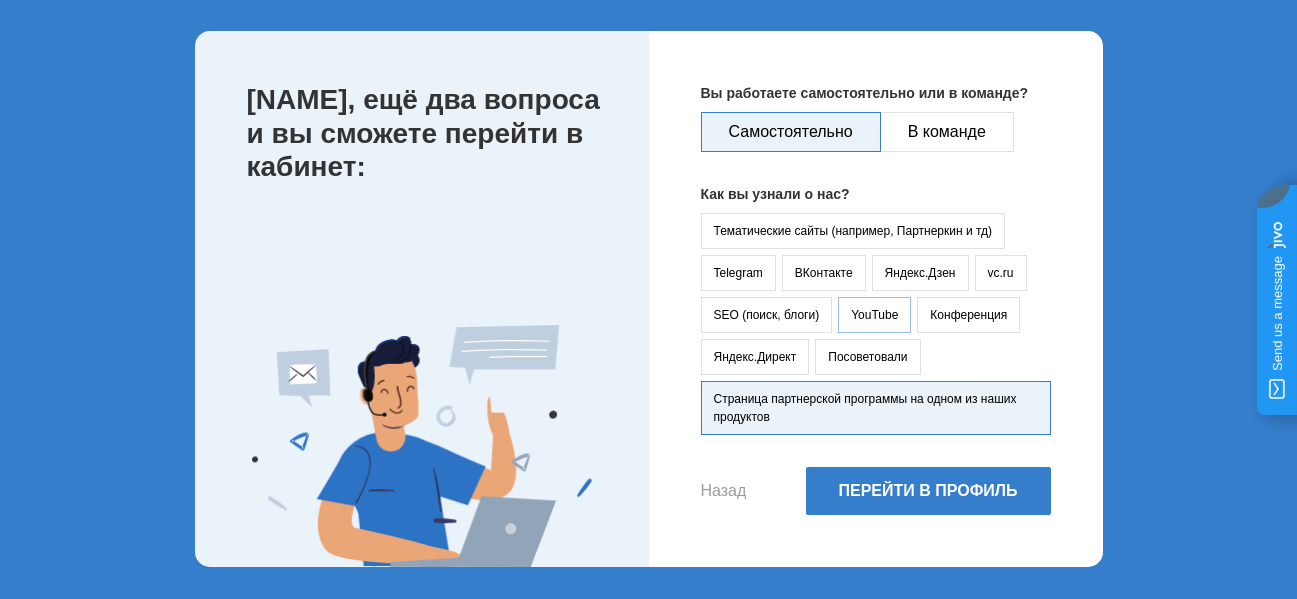click on "YouTube" at bounding box center [874, 315] 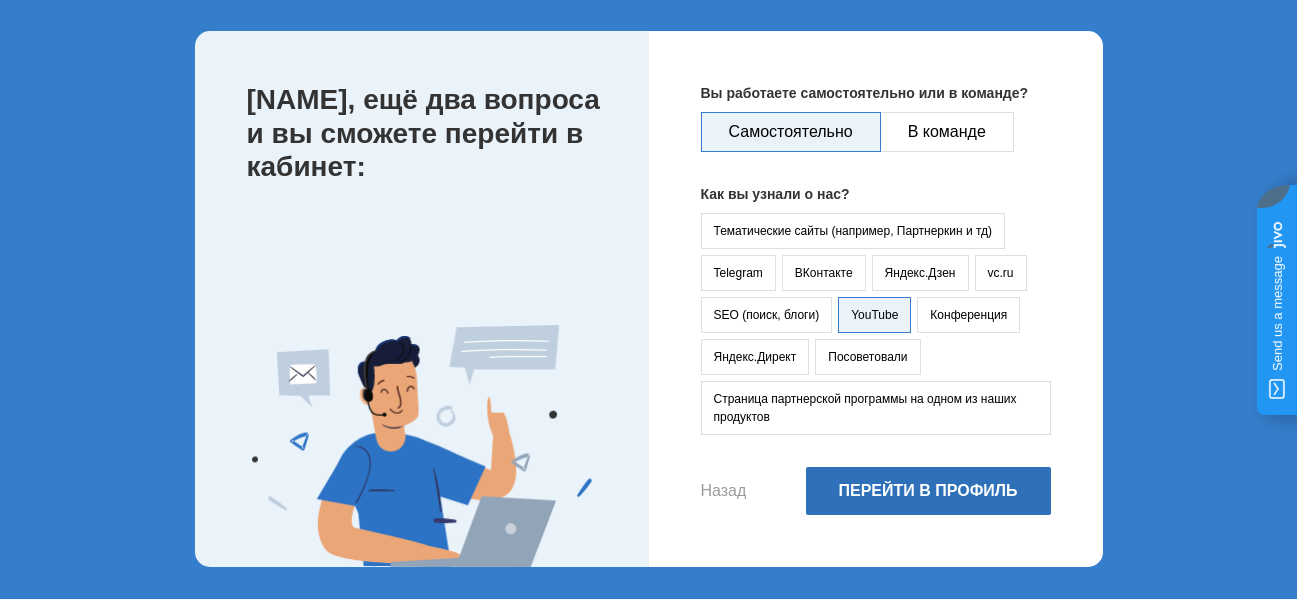 click on "Перейти в профиль" at bounding box center [928, 491] 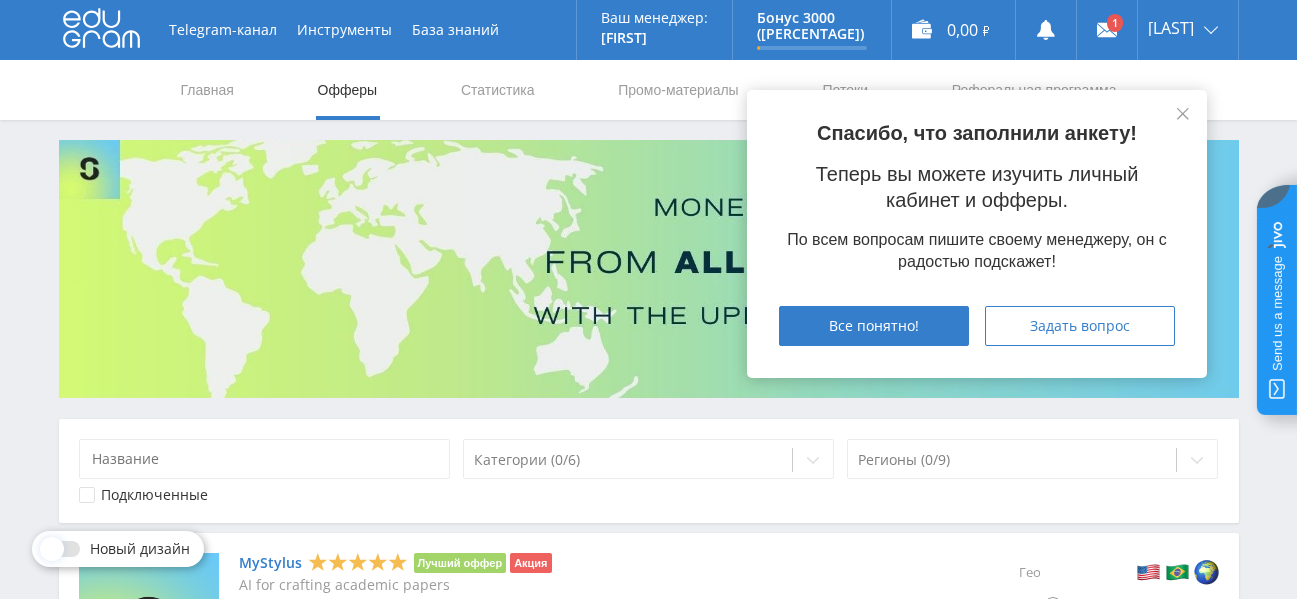 scroll, scrollTop: 0, scrollLeft: 0, axis: both 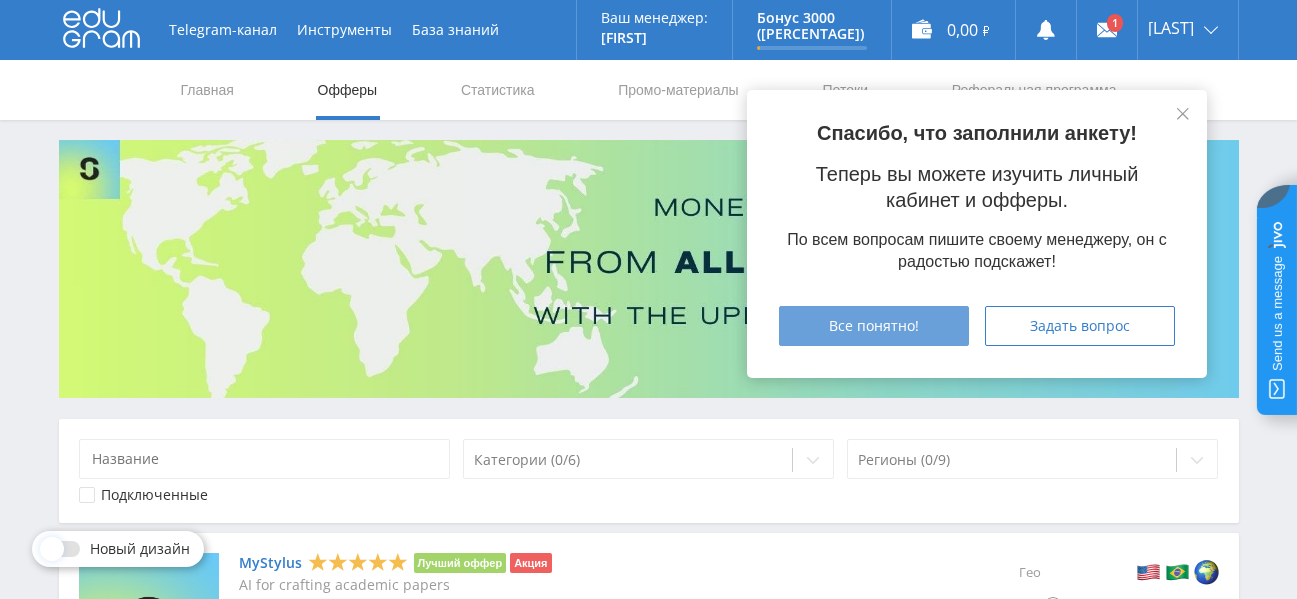 click on "Все понятно!" at bounding box center (874, 326) 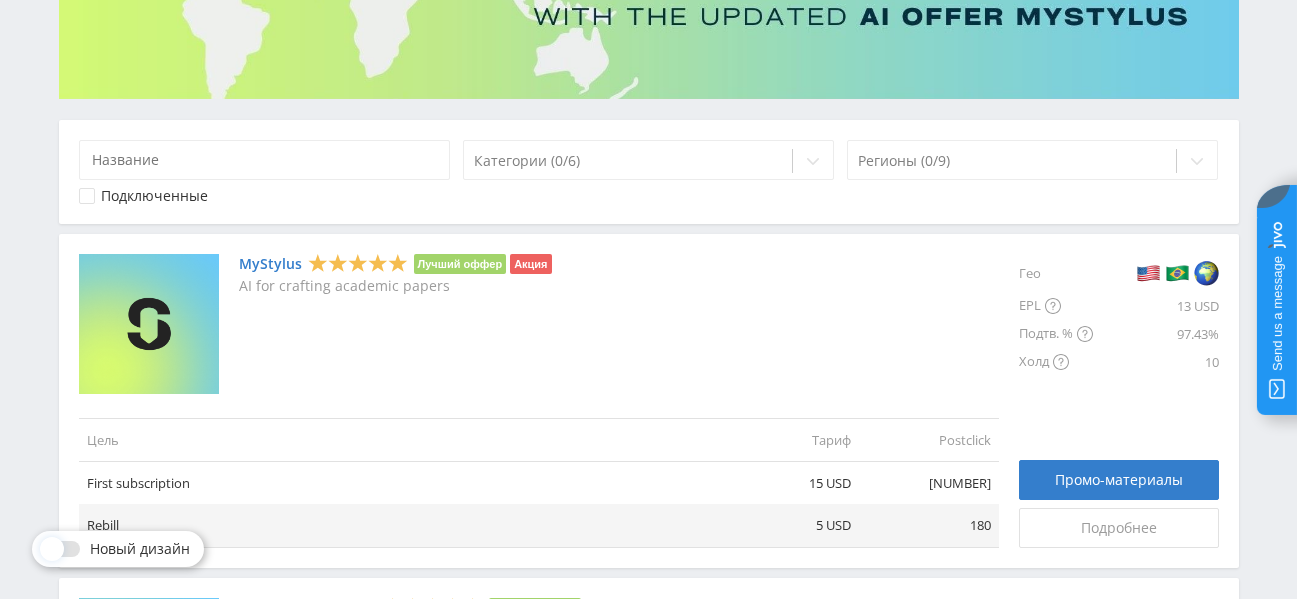 scroll, scrollTop: 300, scrollLeft: 0, axis: vertical 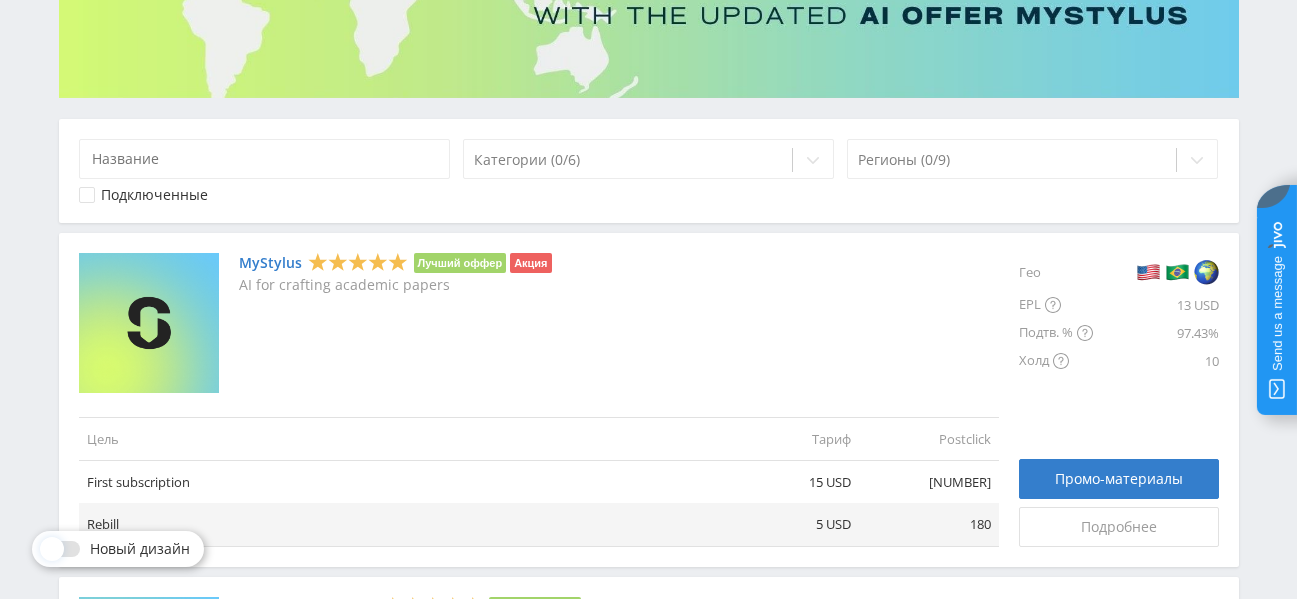 click on "MyStylus" at bounding box center (270, 263) 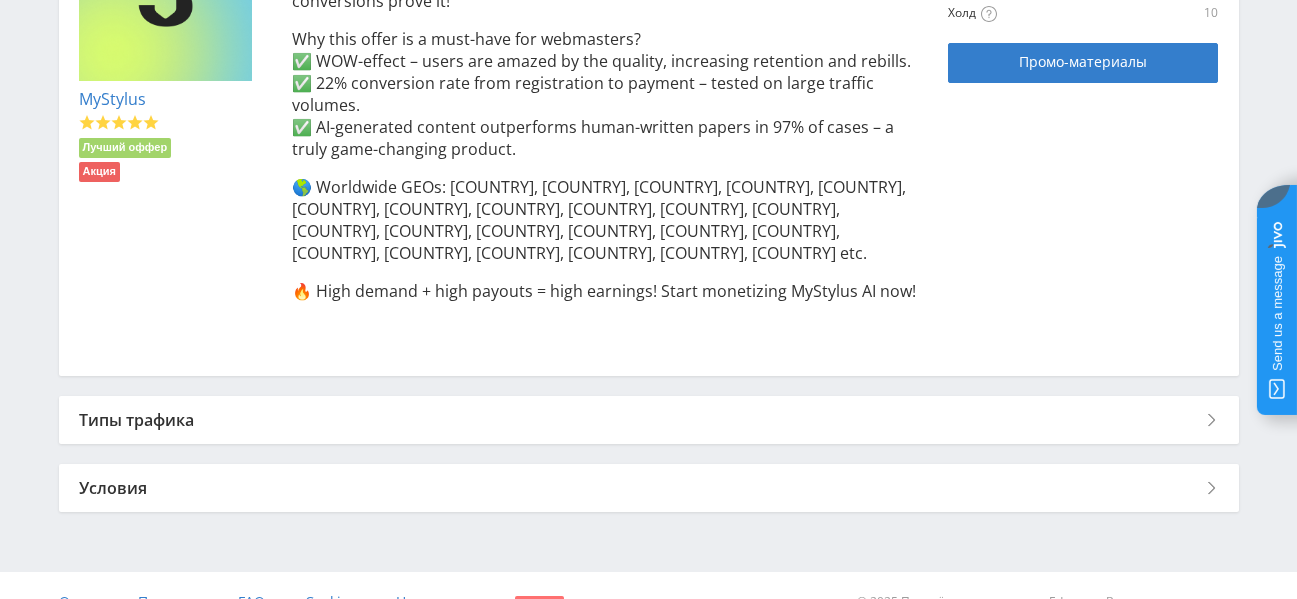 scroll, scrollTop: 593, scrollLeft: 0, axis: vertical 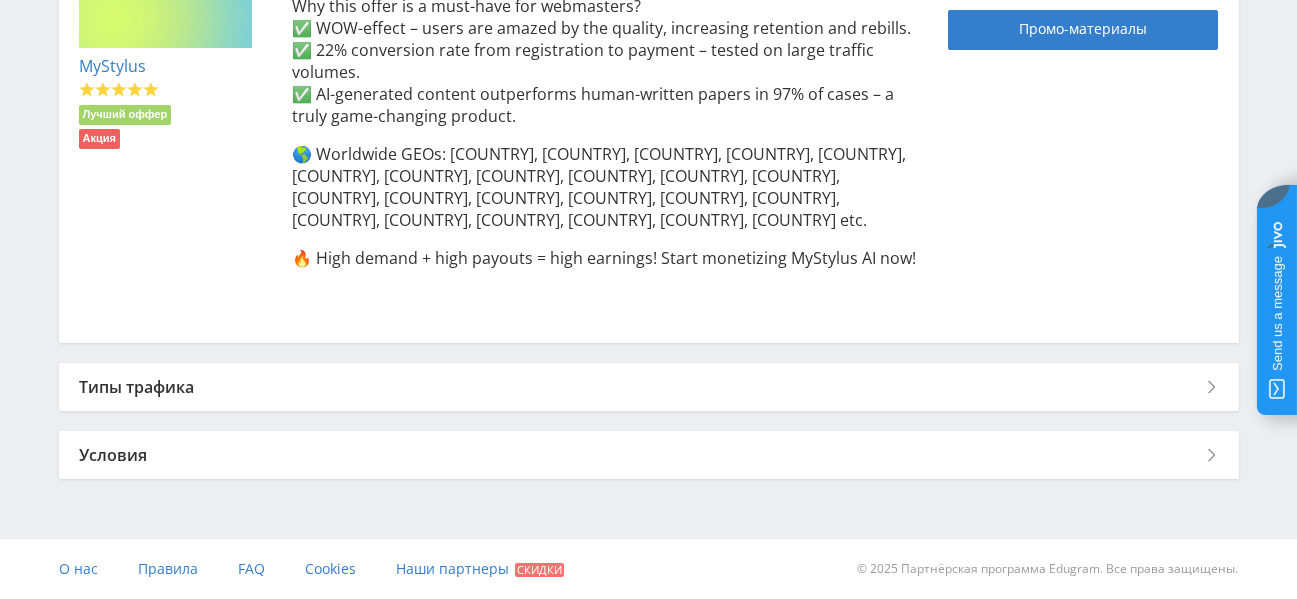 click on "Типы трафика" at bounding box center (649, 387) 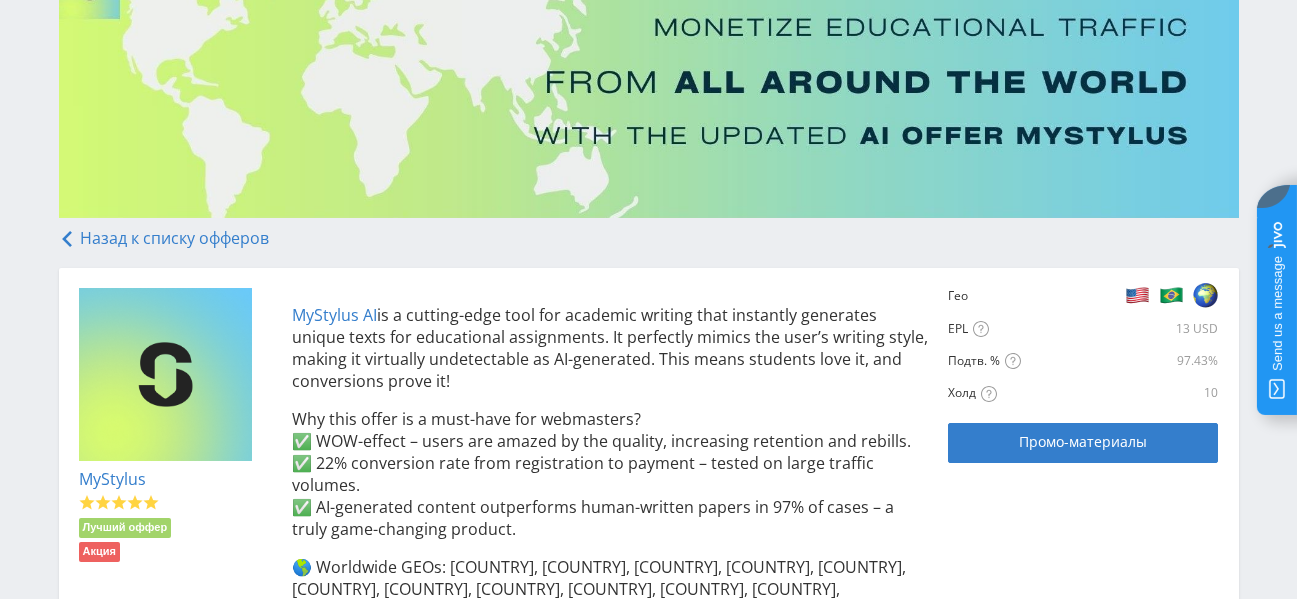scroll, scrollTop: 170, scrollLeft: 0, axis: vertical 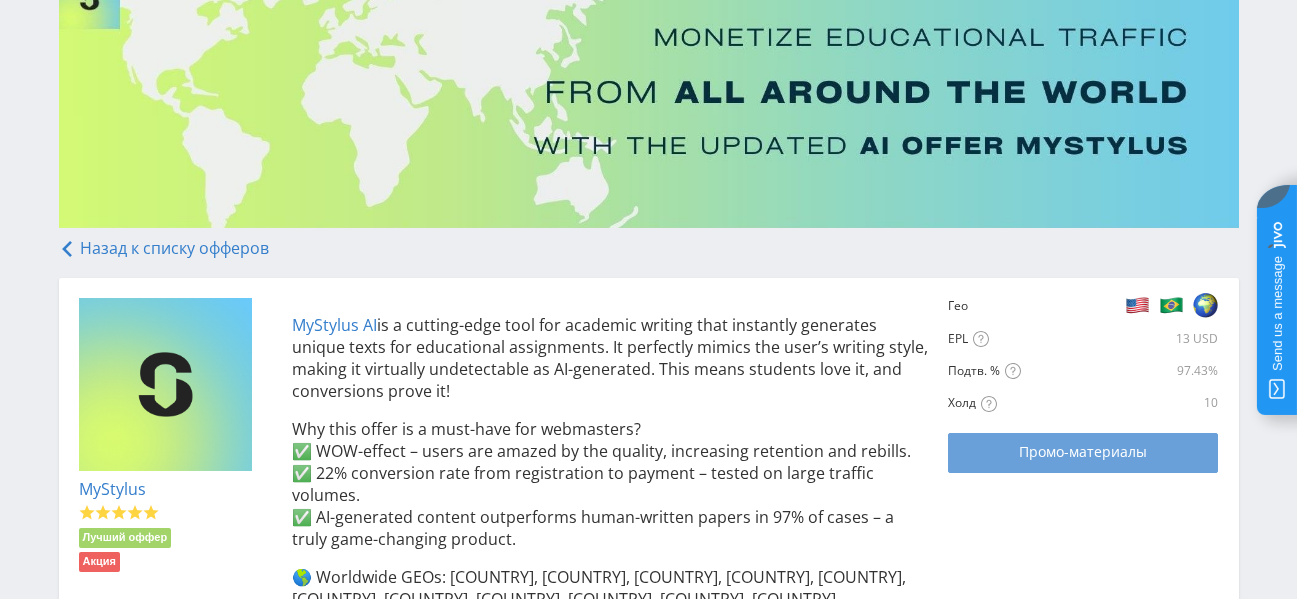click on "Промо-материалы" at bounding box center (1083, 452) 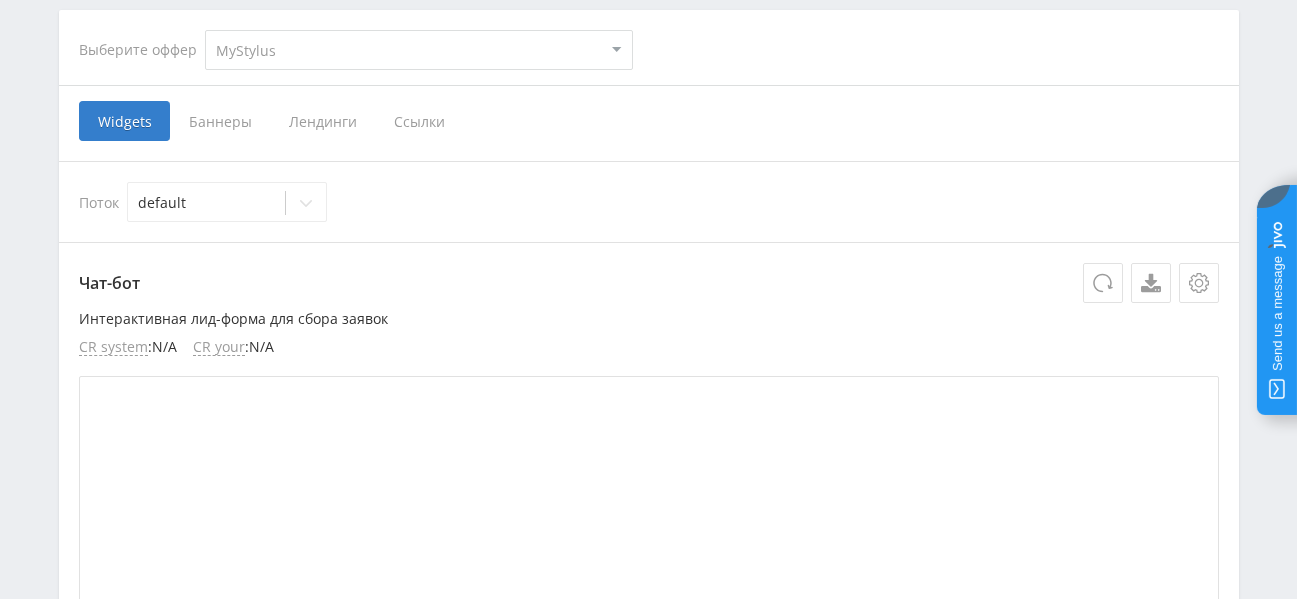 scroll, scrollTop: 400, scrollLeft: 0, axis: vertical 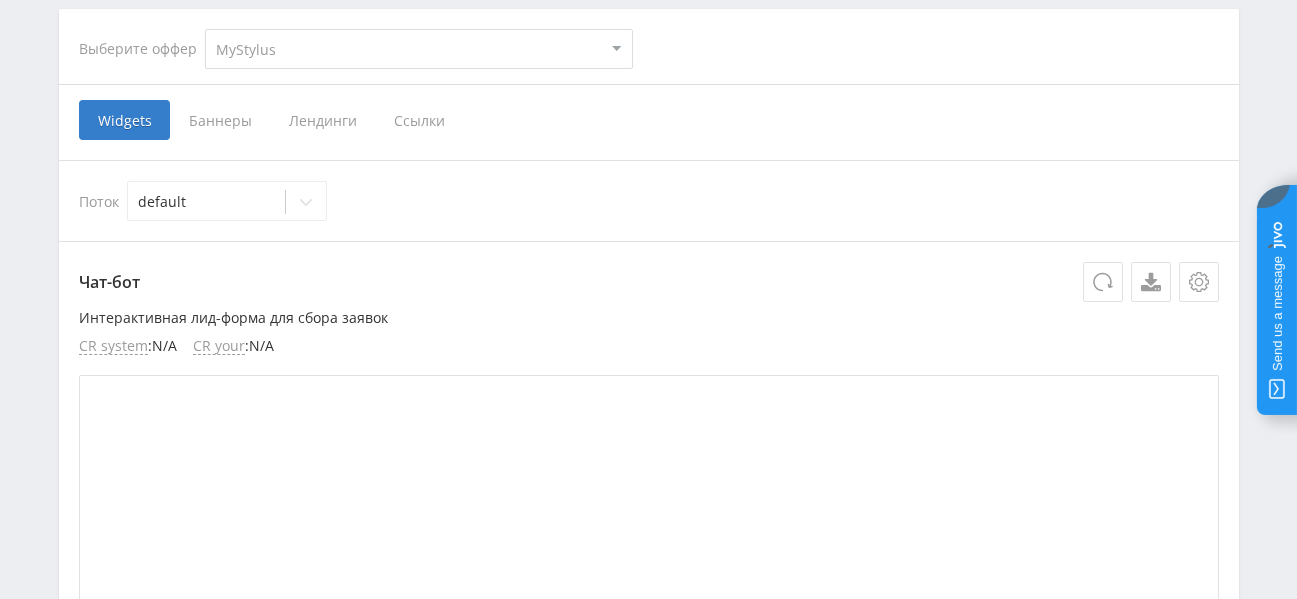 click on "Ссылки" at bounding box center [419, 120] 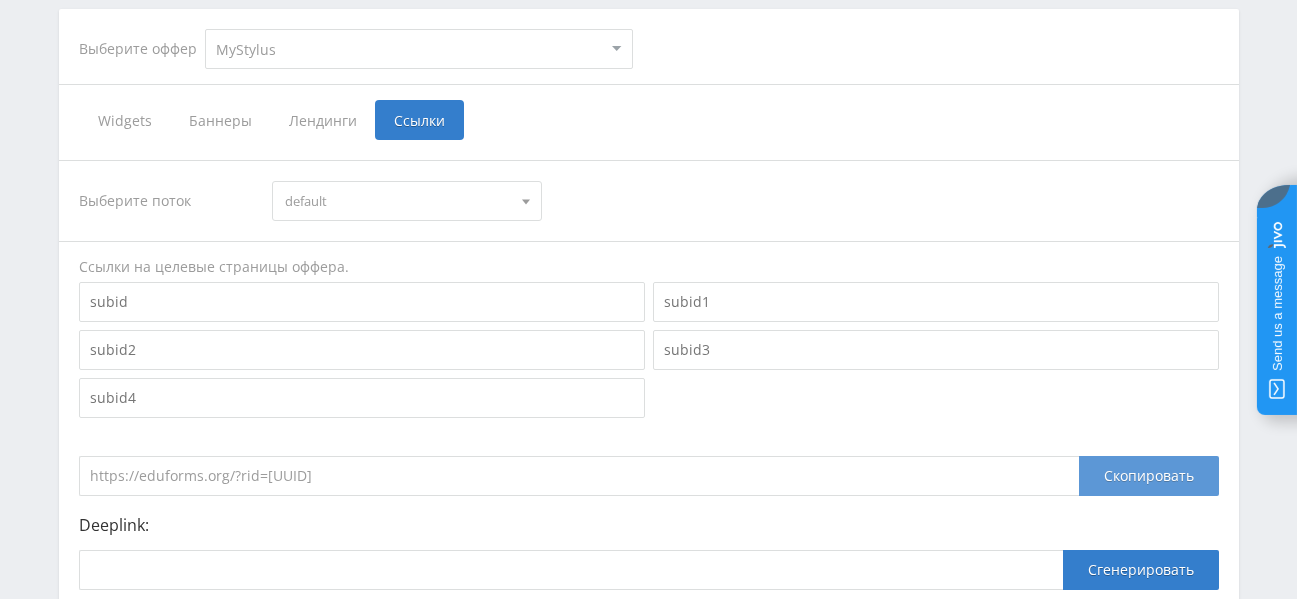 click on "Скопировать" at bounding box center (1149, 476) 